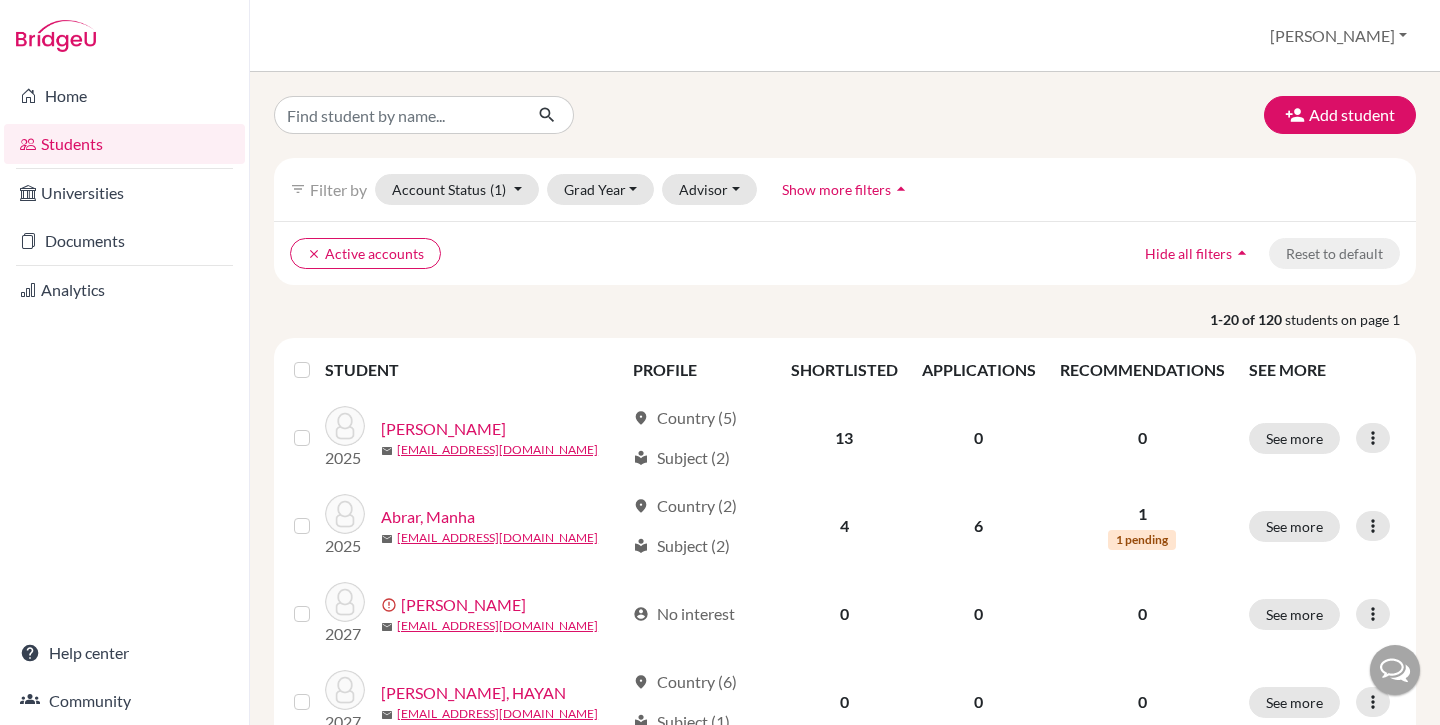 scroll, scrollTop: 0, scrollLeft: 0, axis: both 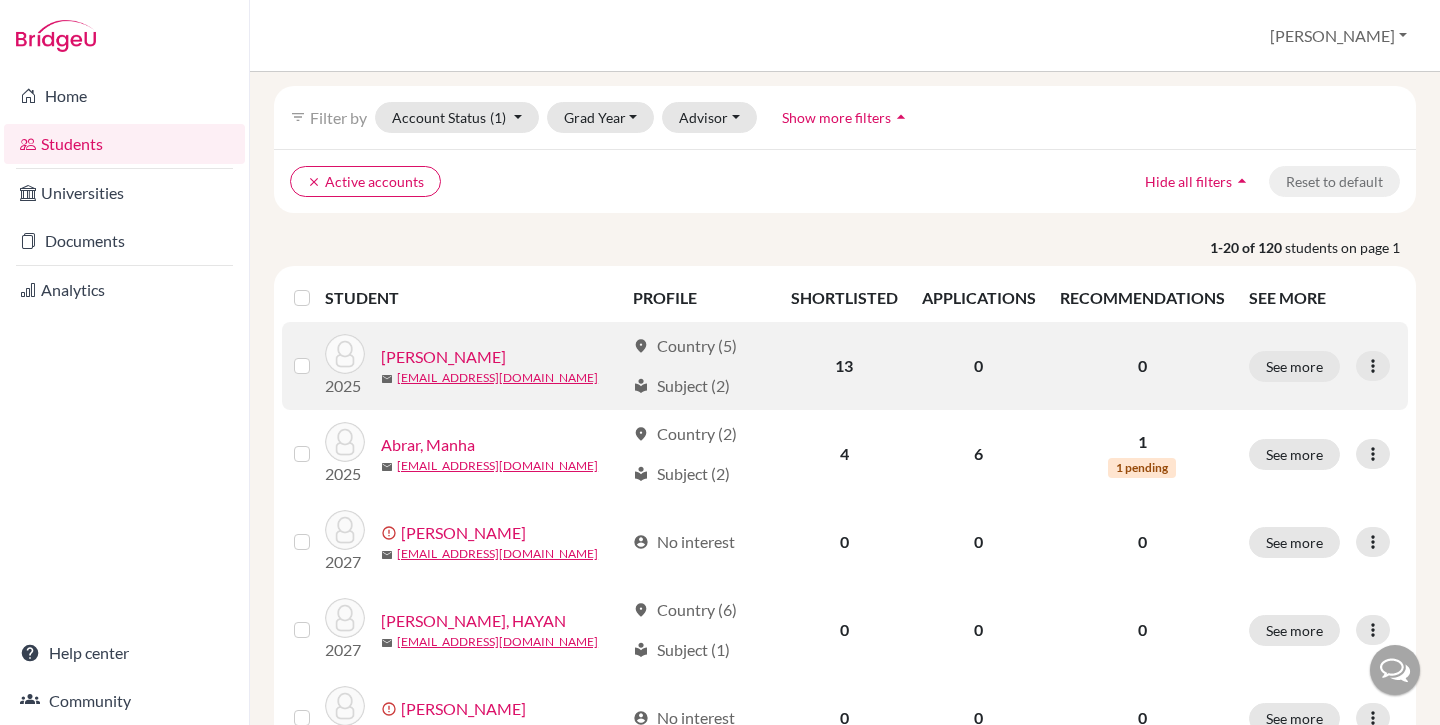 click on "[PERSON_NAME]" at bounding box center [443, 357] 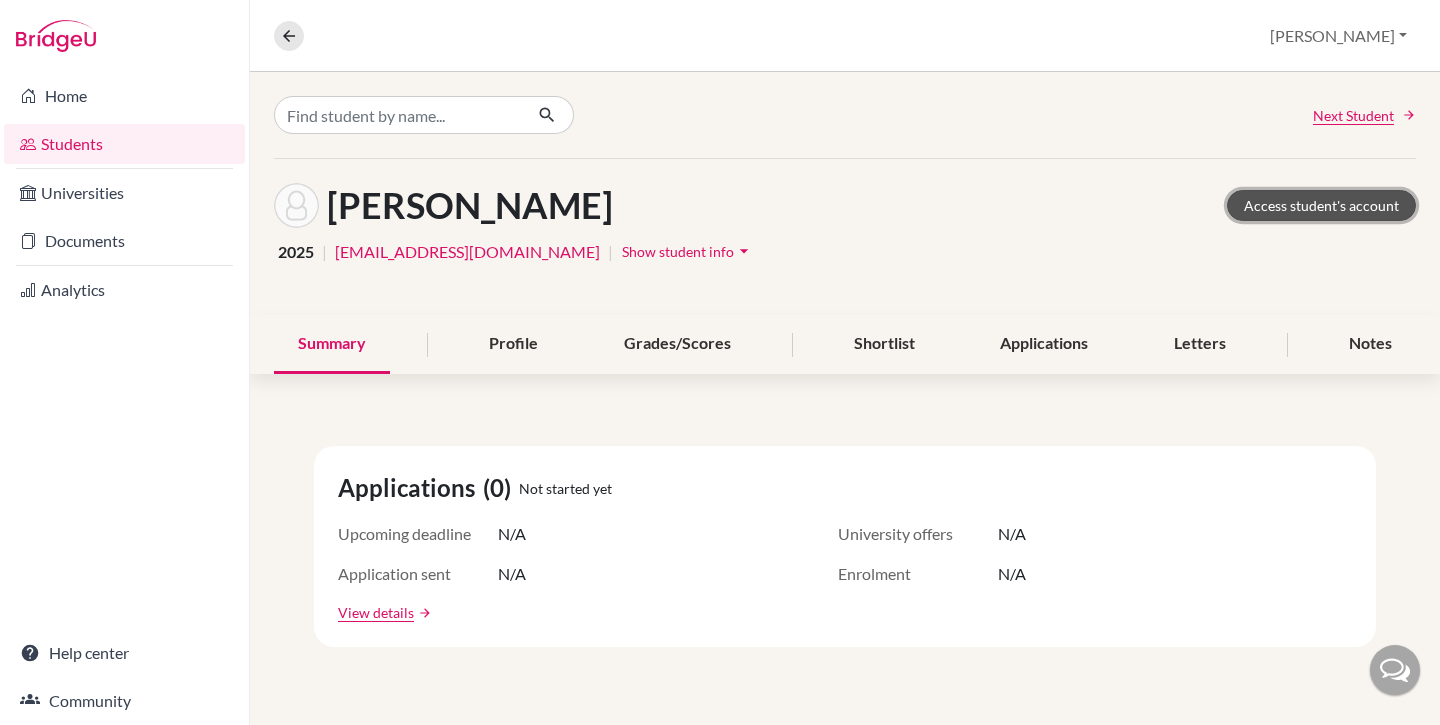 click on "Access student's account" at bounding box center (1321, 205) 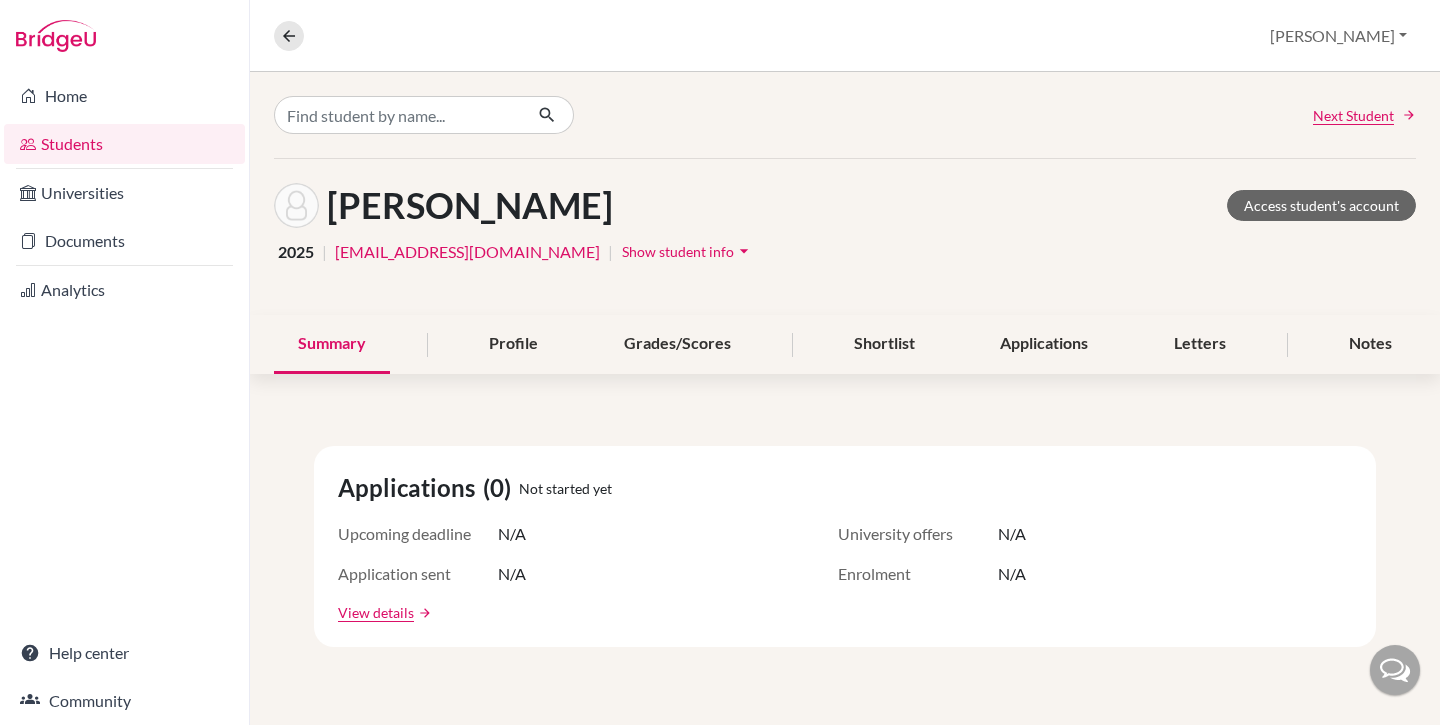 scroll, scrollTop: 0, scrollLeft: 0, axis: both 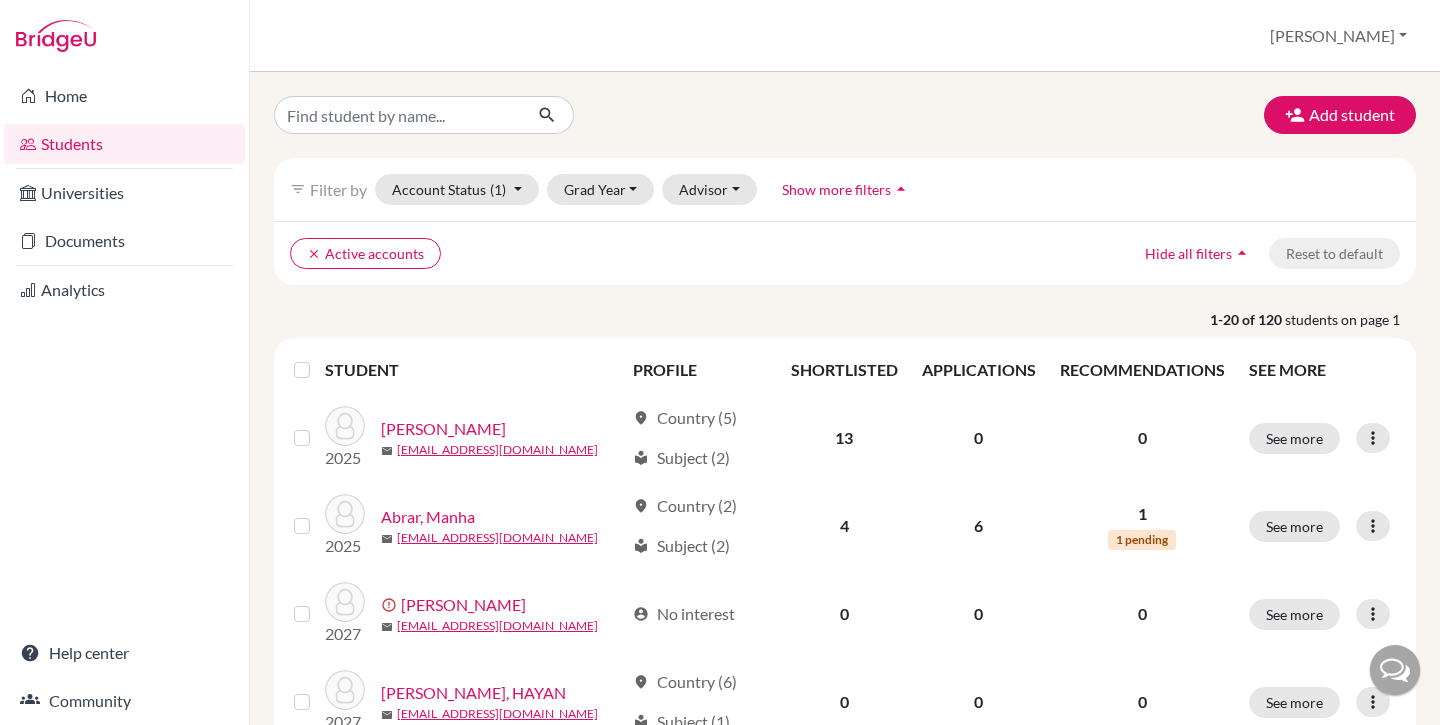 click on "Show more filters" at bounding box center (836, 189) 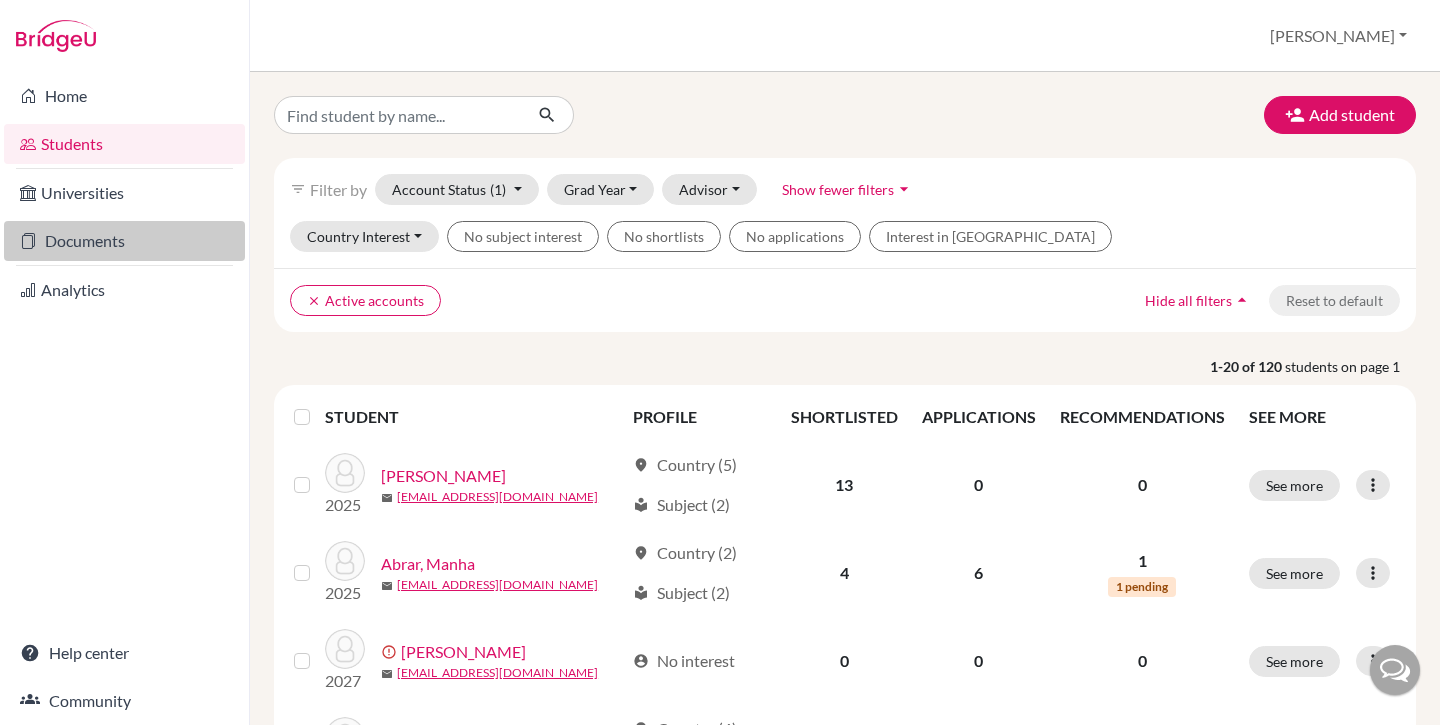 click on "Documents" at bounding box center (124, 241) 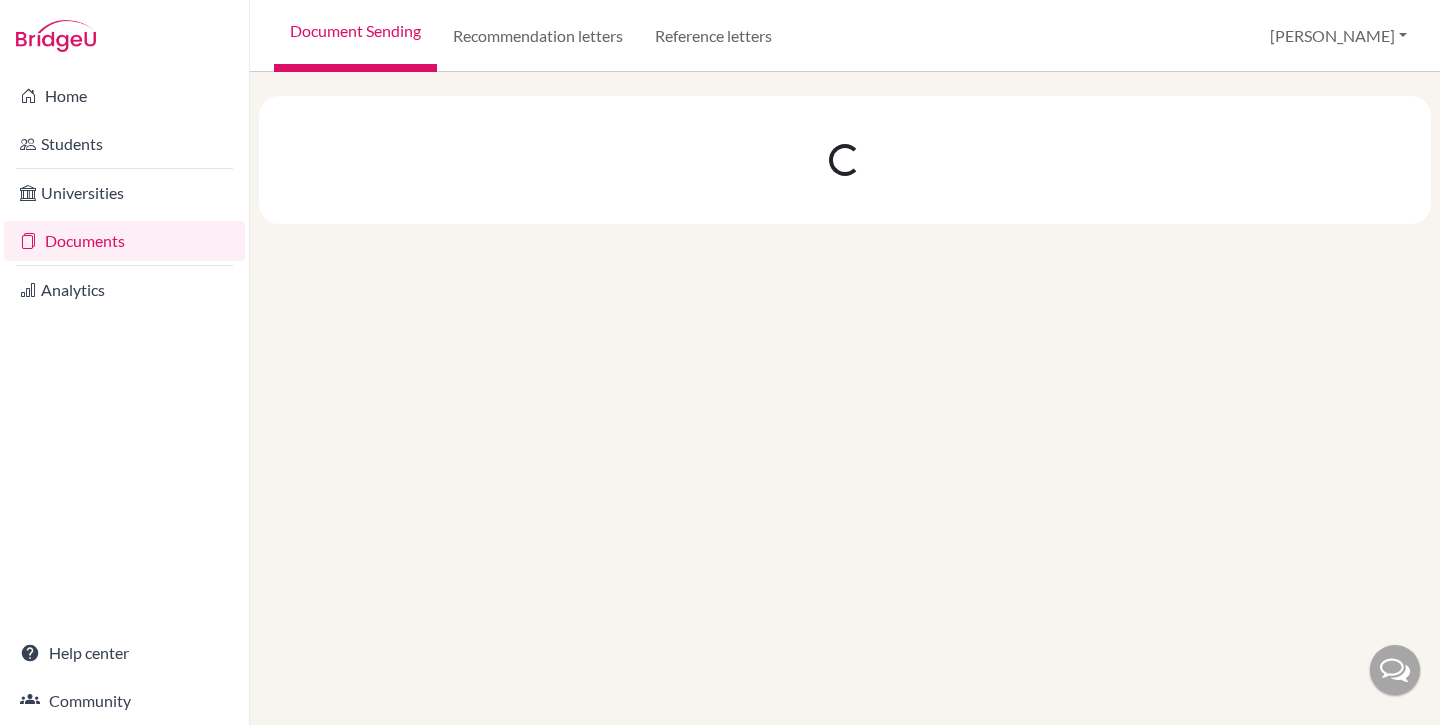 scroll, scrollTop: 0, scrollLeft: 0, axis: both 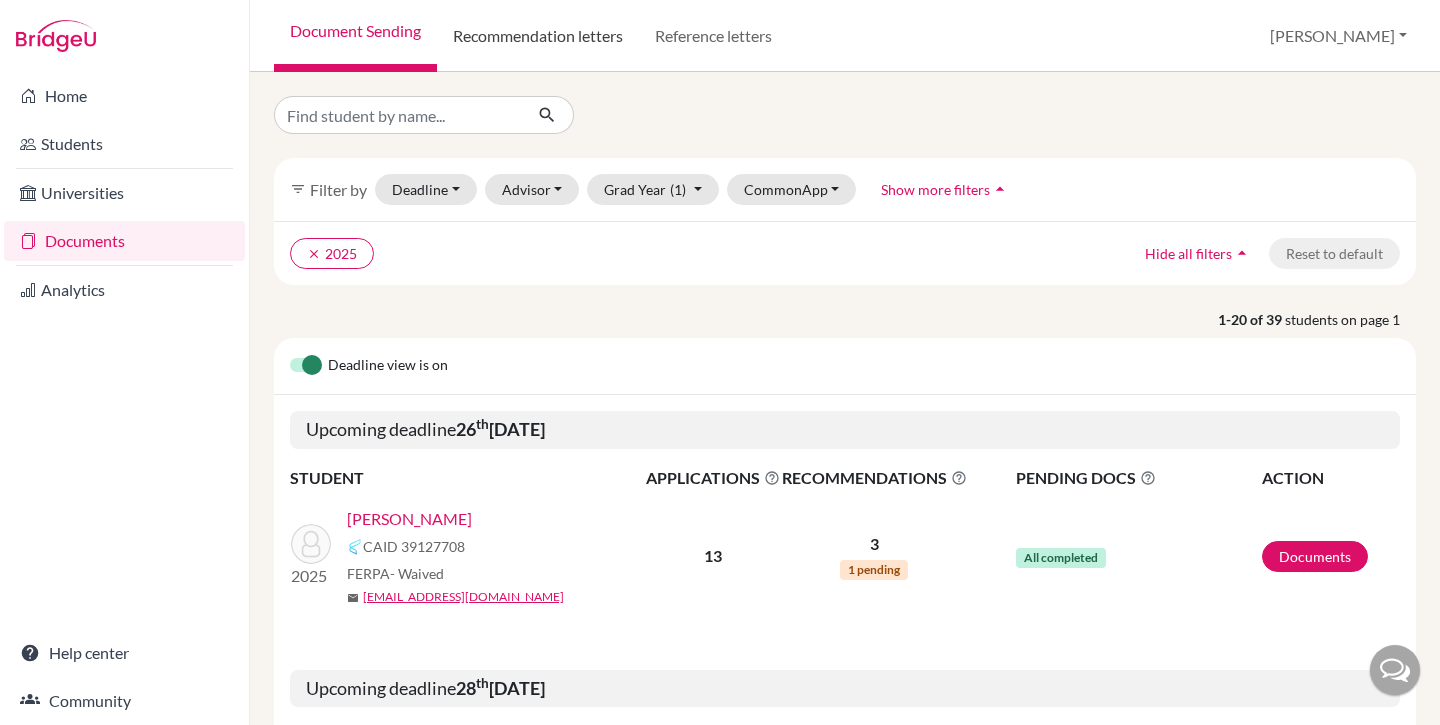 click on "Recommendation letters" at bounding box center [538, 36] 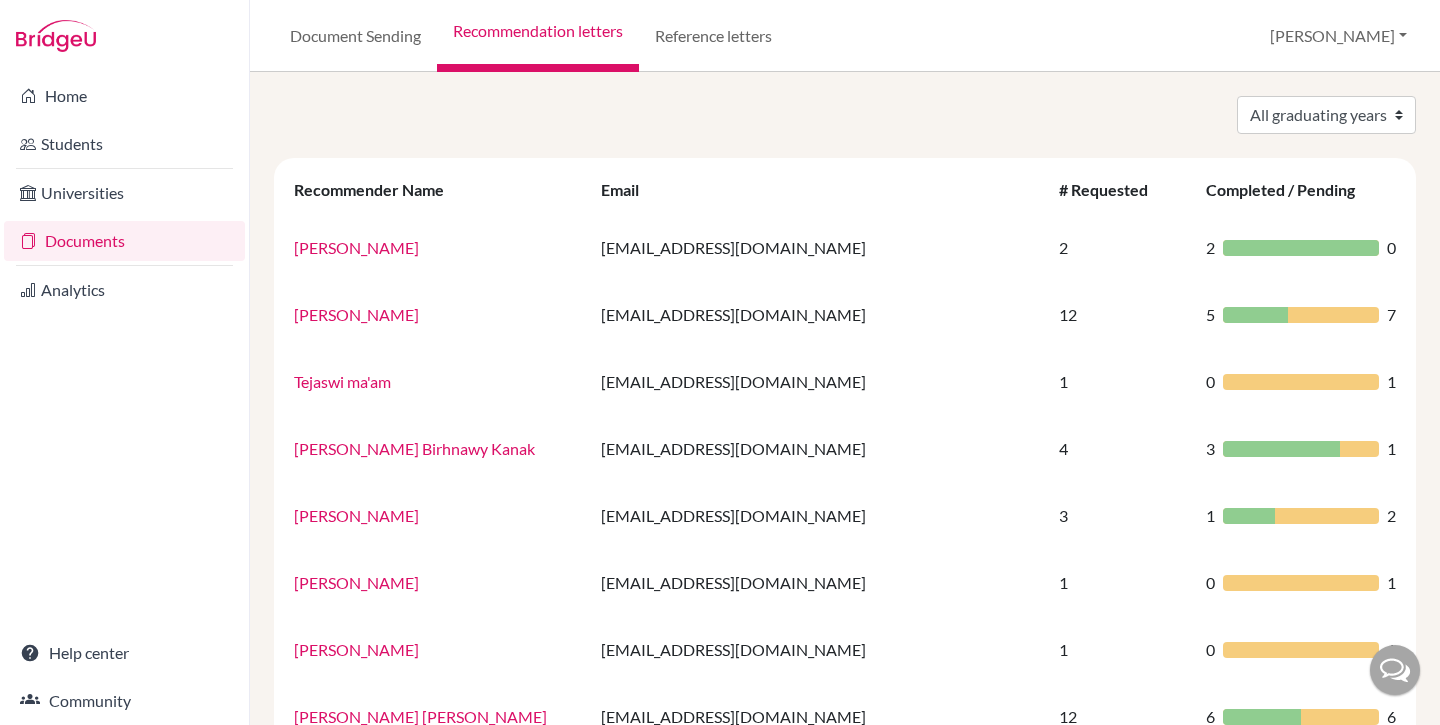 scroll, scrollTop: 0, scrollLeft: 0, axis: both 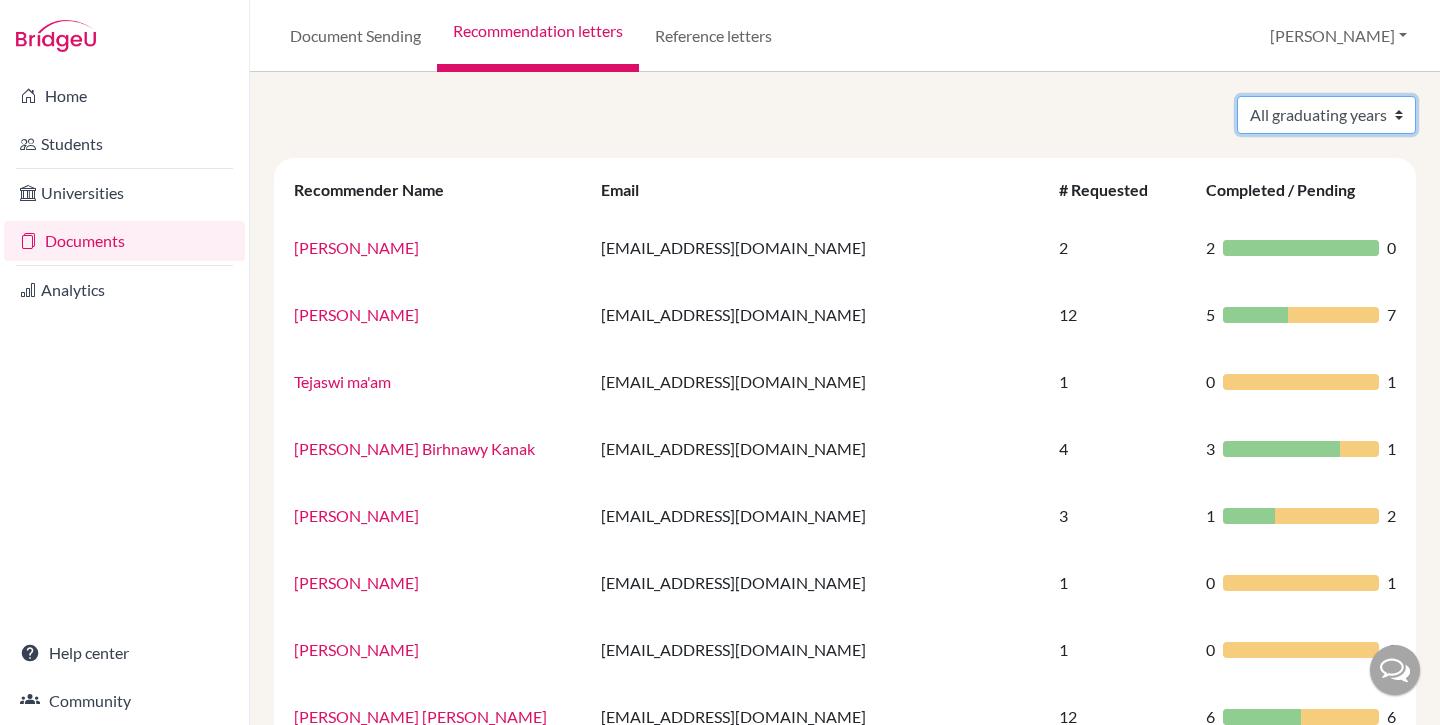 click on "All graduating years 2025" at bounding box center [1326, 115] 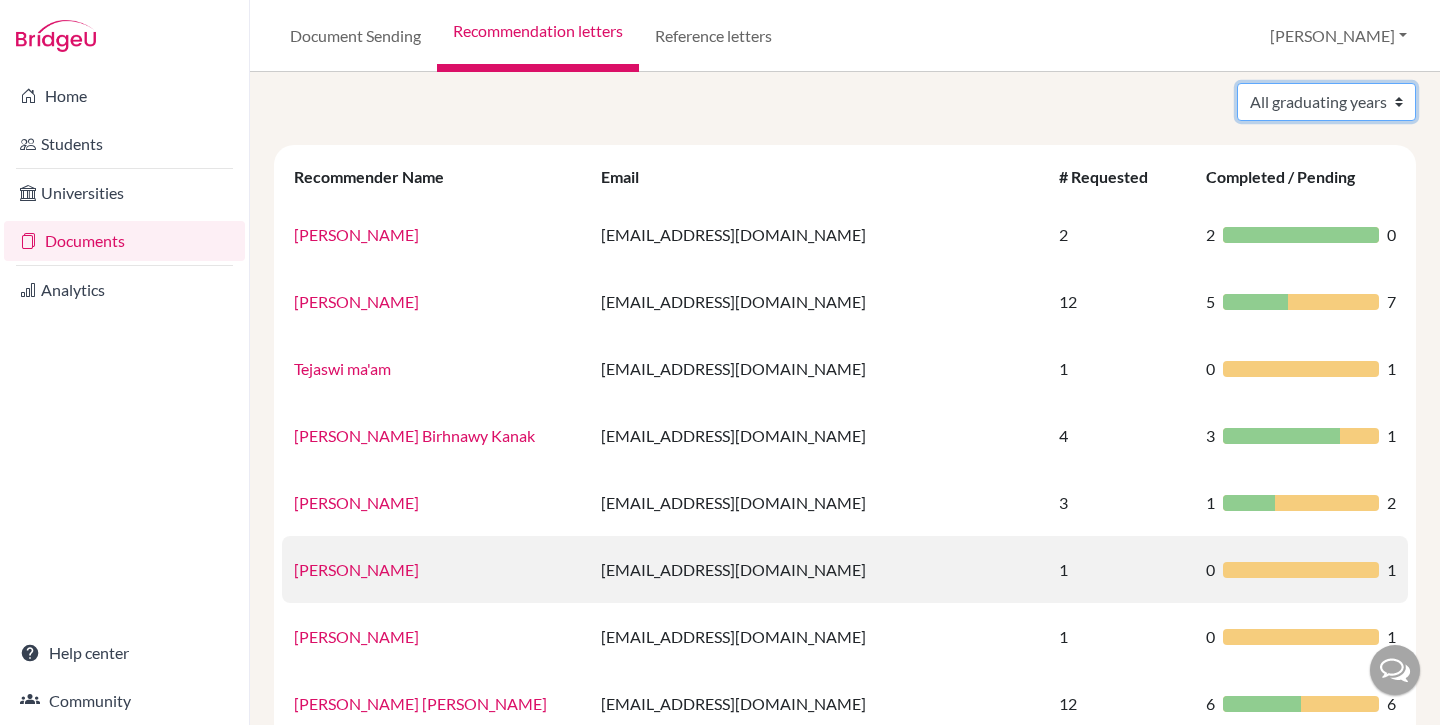 scroll, scrollTop: 17, scrollLeft: 0, axis: vertical 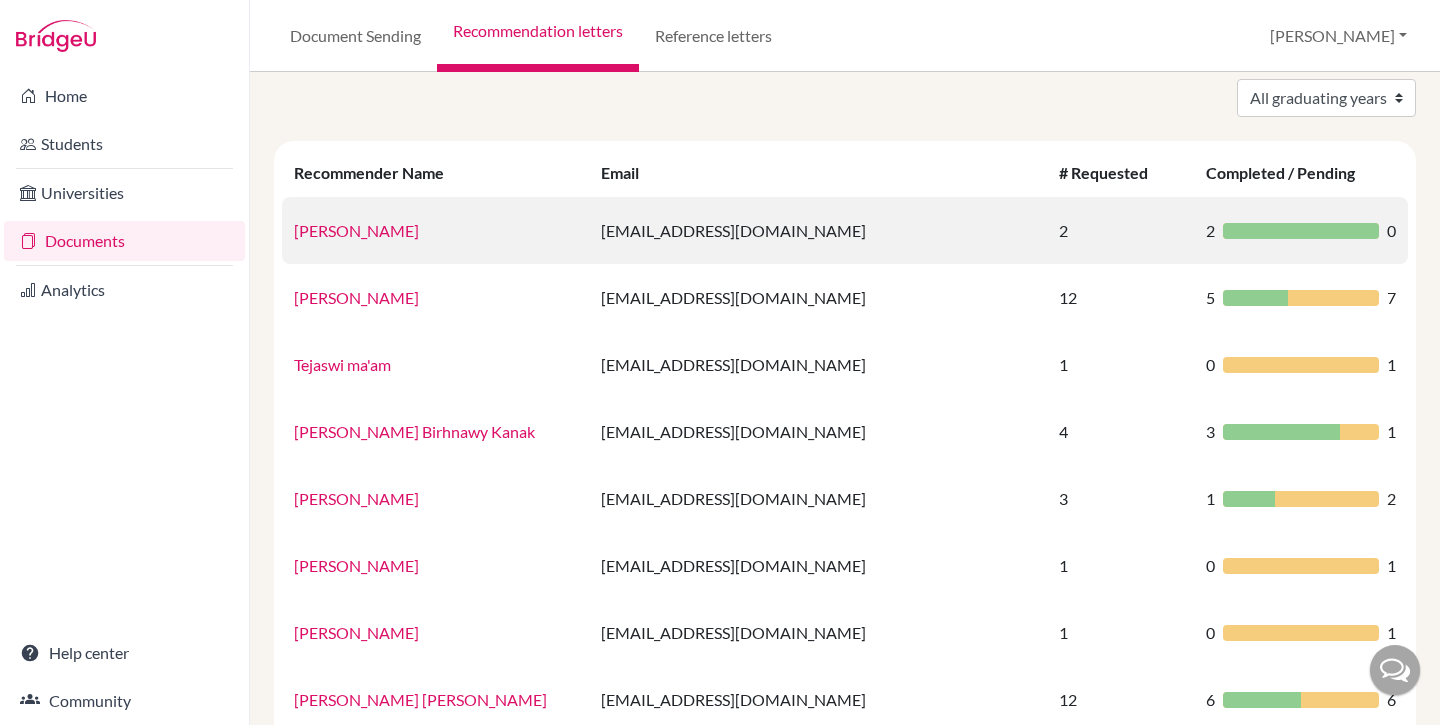 click on "Anupama Gupta" at bounding box center [356, 230] 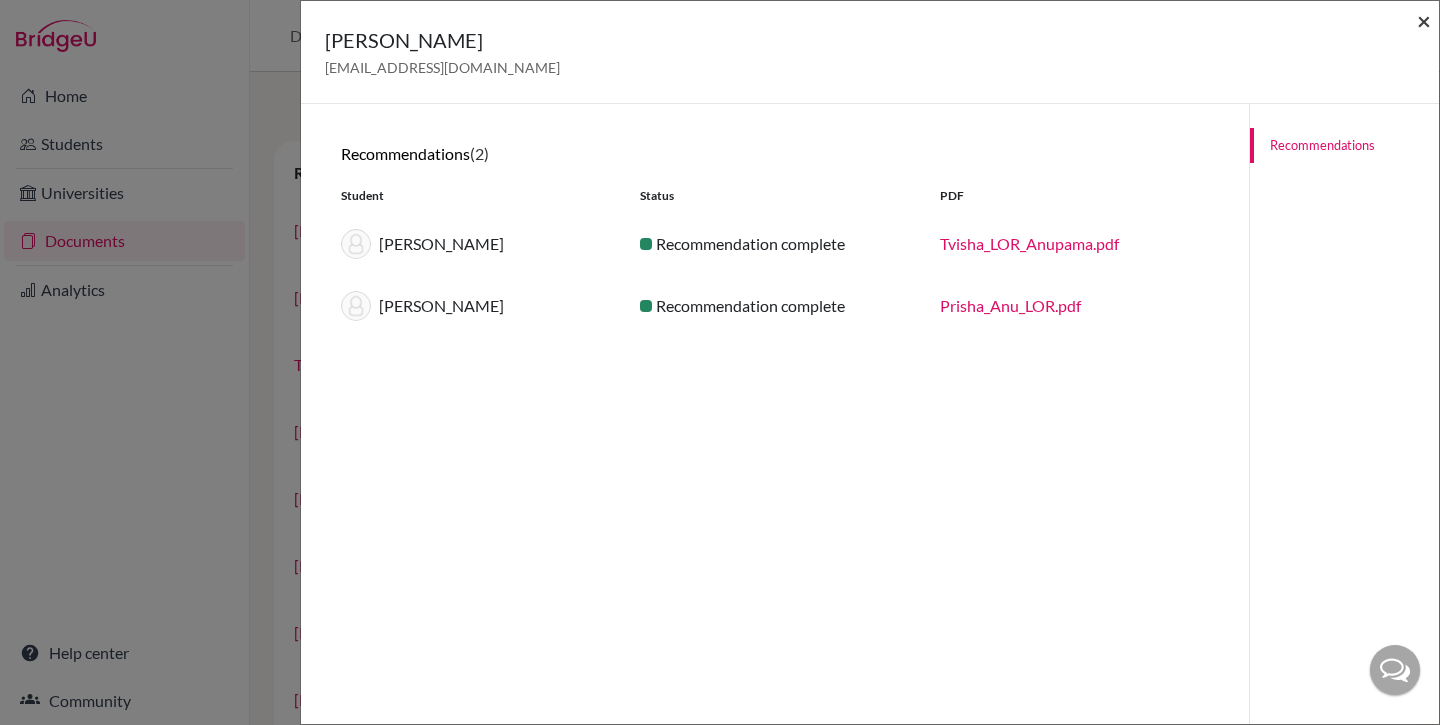 click on "×" at bounding box center [1424, 20] 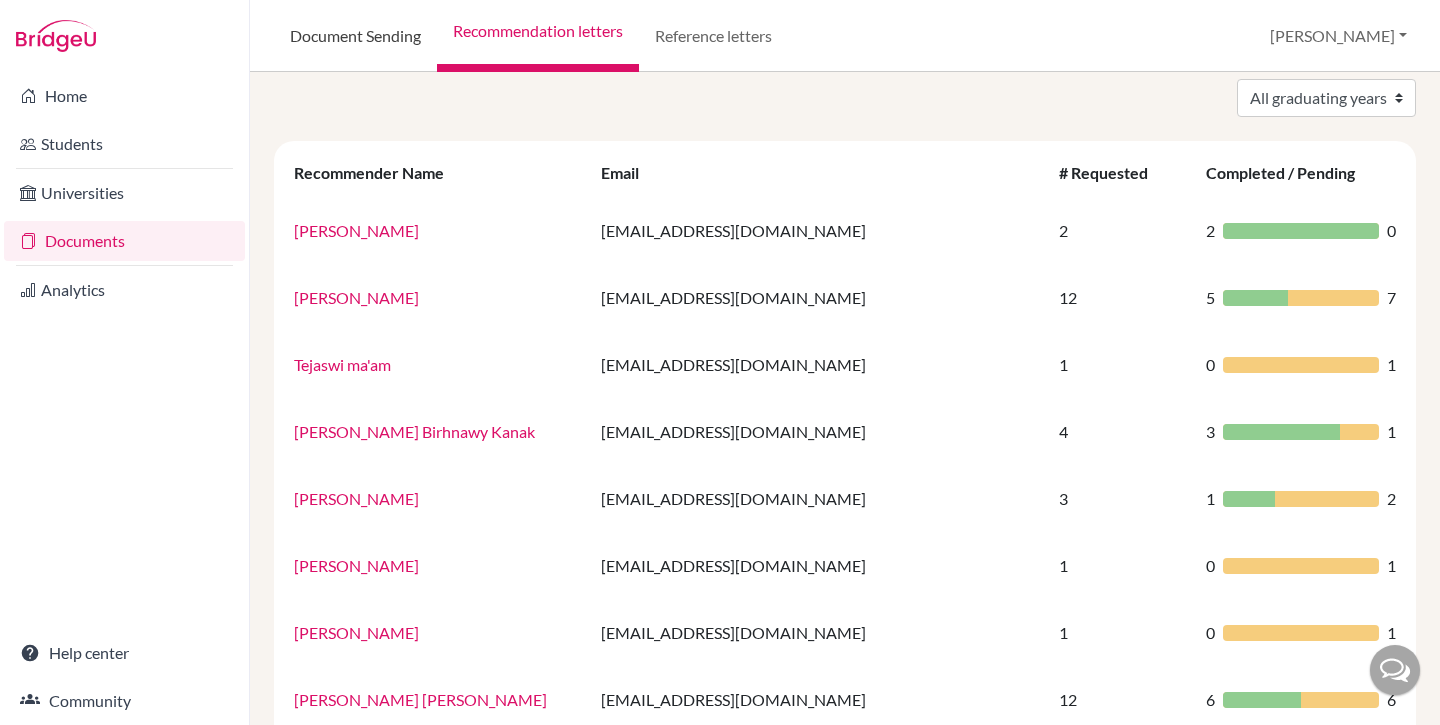 click on "Document Sending" at bounding box center (355, 36) 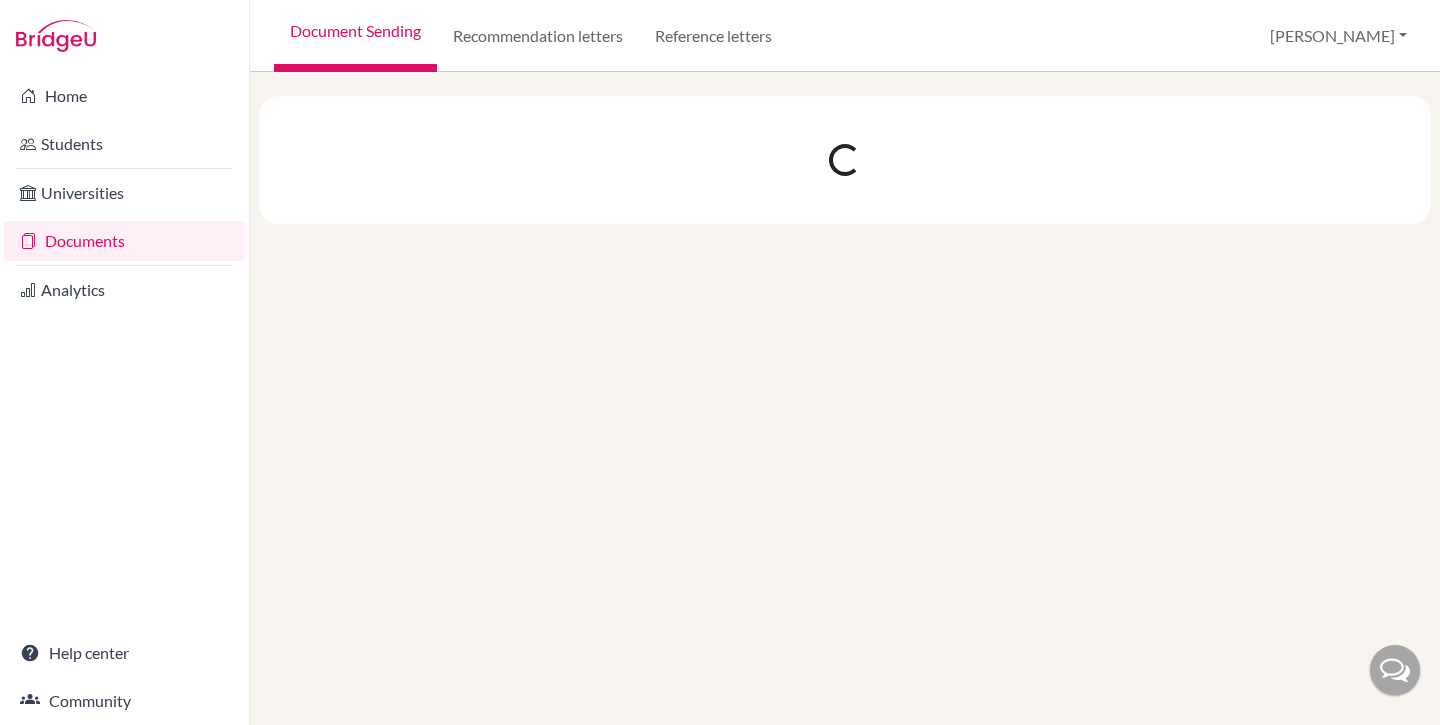 scroll, scrollTop: 0, scrollLeft: 0, axis: both 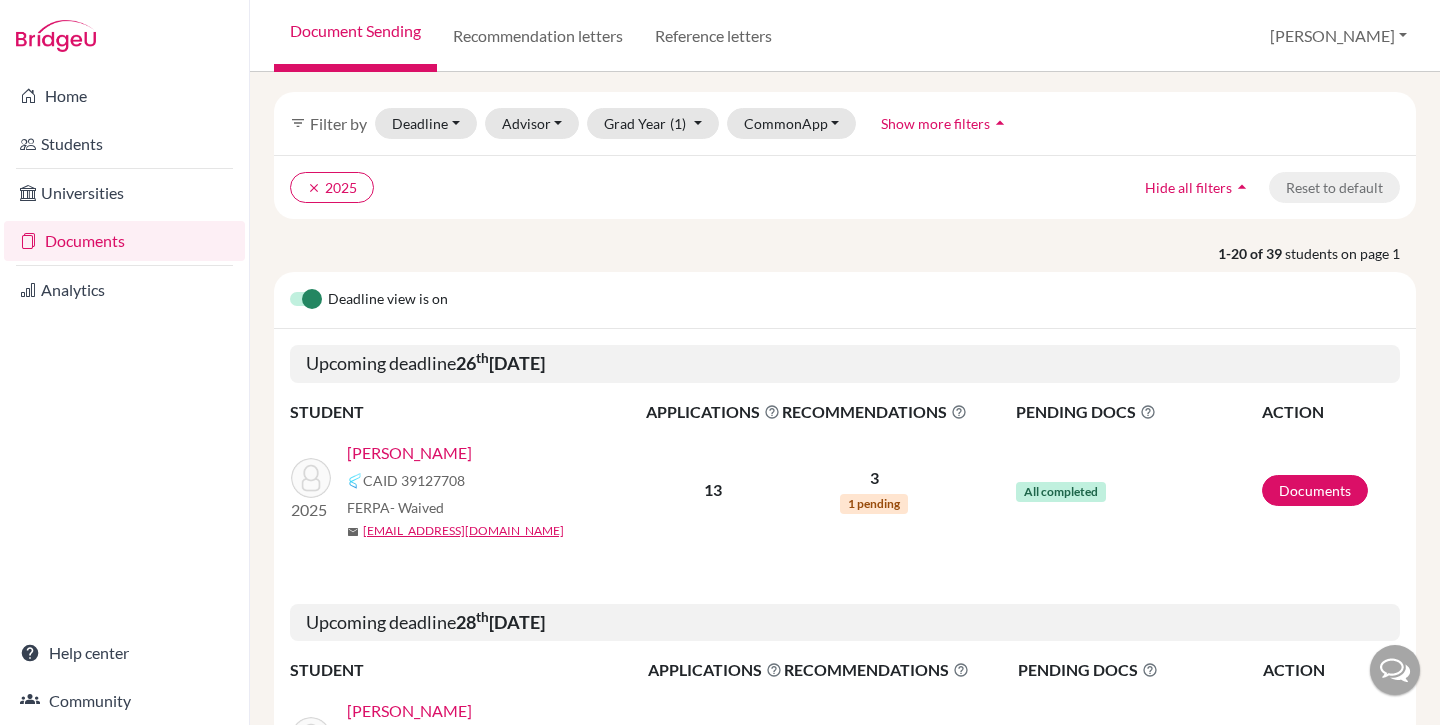 click on "[PERSON_NAME]" at bounding box center (409, 453) 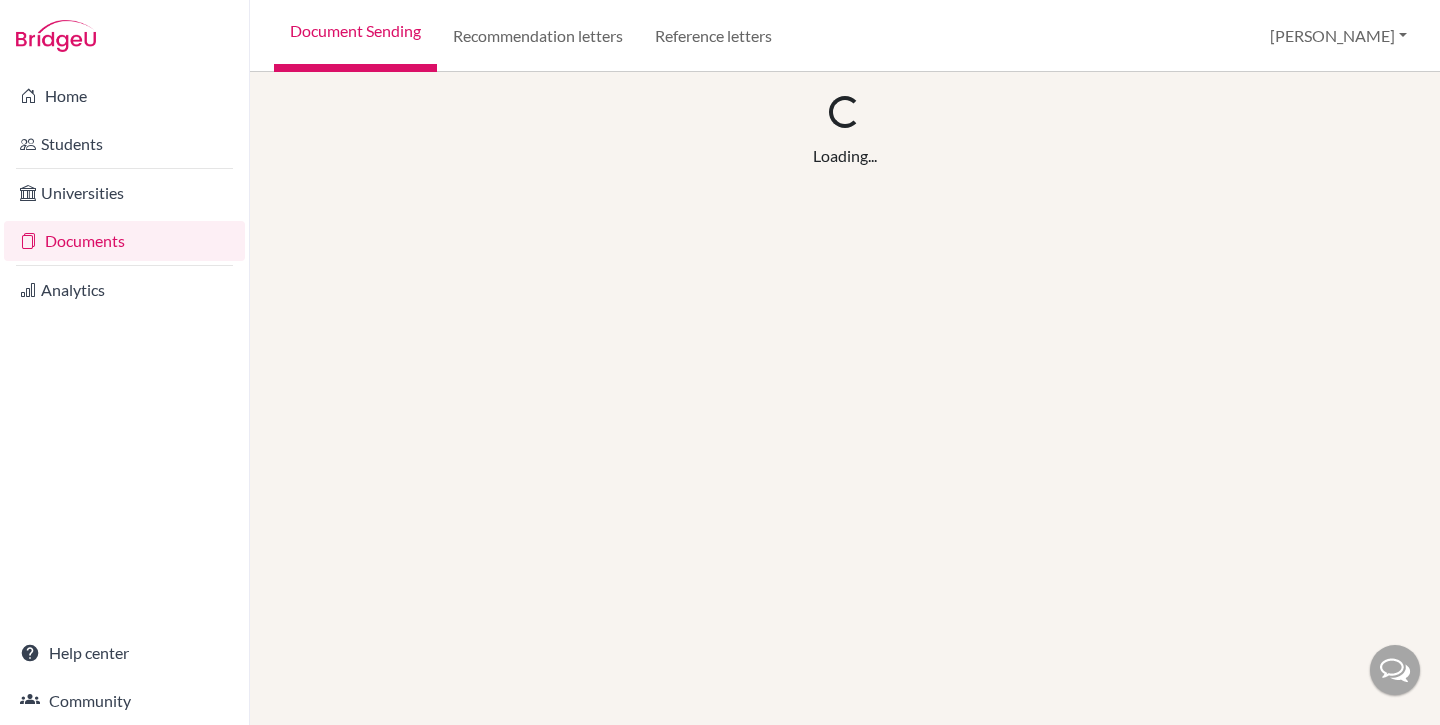 scroll, scrollTop: 0, scrollLeft: 0, axis: both 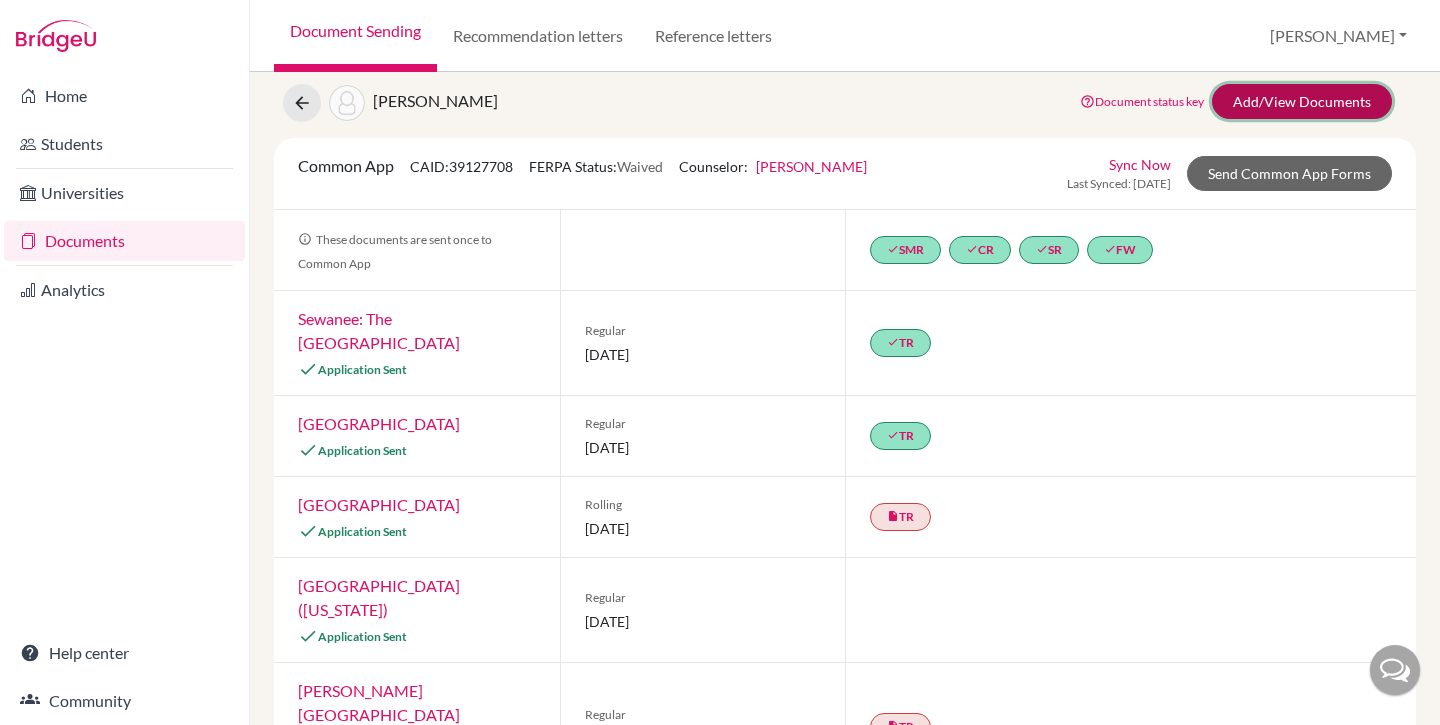 click on "Add/View Documents" at bounding box center [1302, 101] 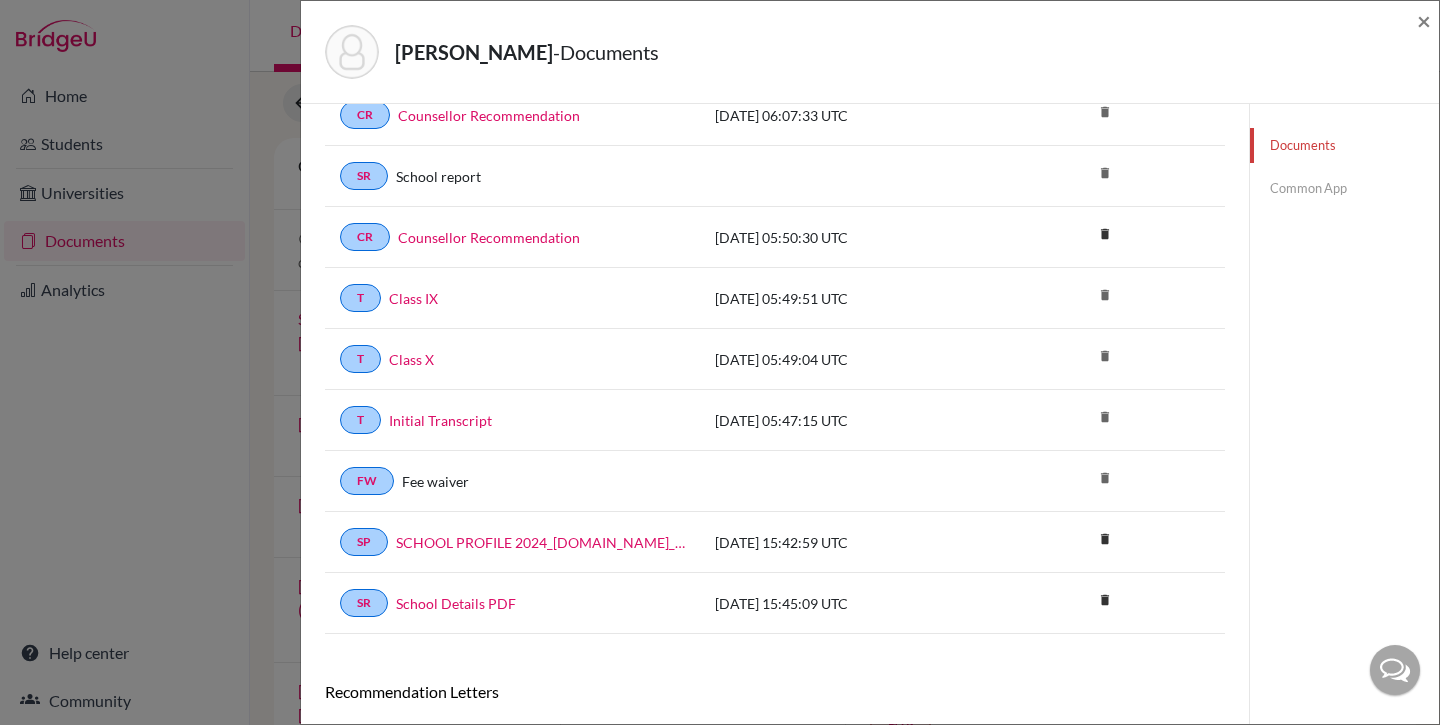 scroll, scrollTop: 401, scrollLeft: 0, axis: vertical 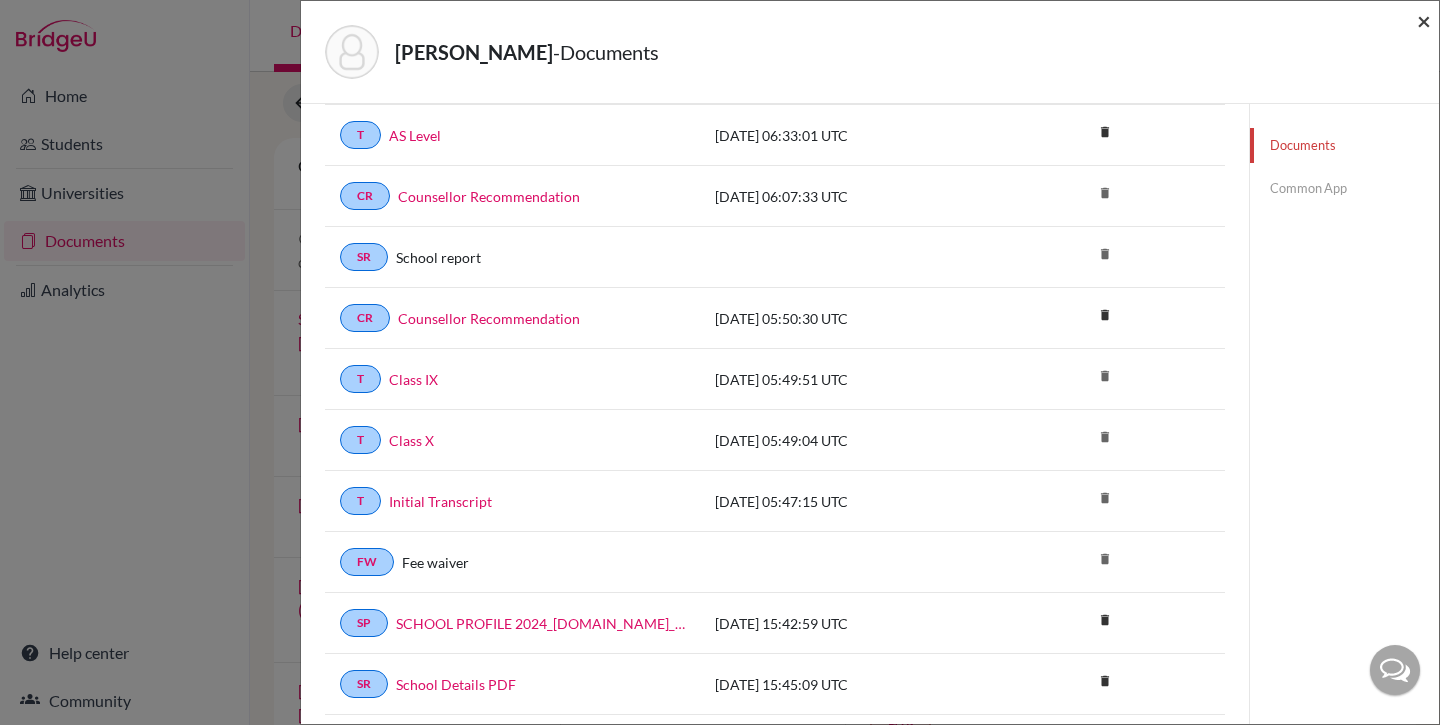 click on "×" at bounding box center [1424, 20] 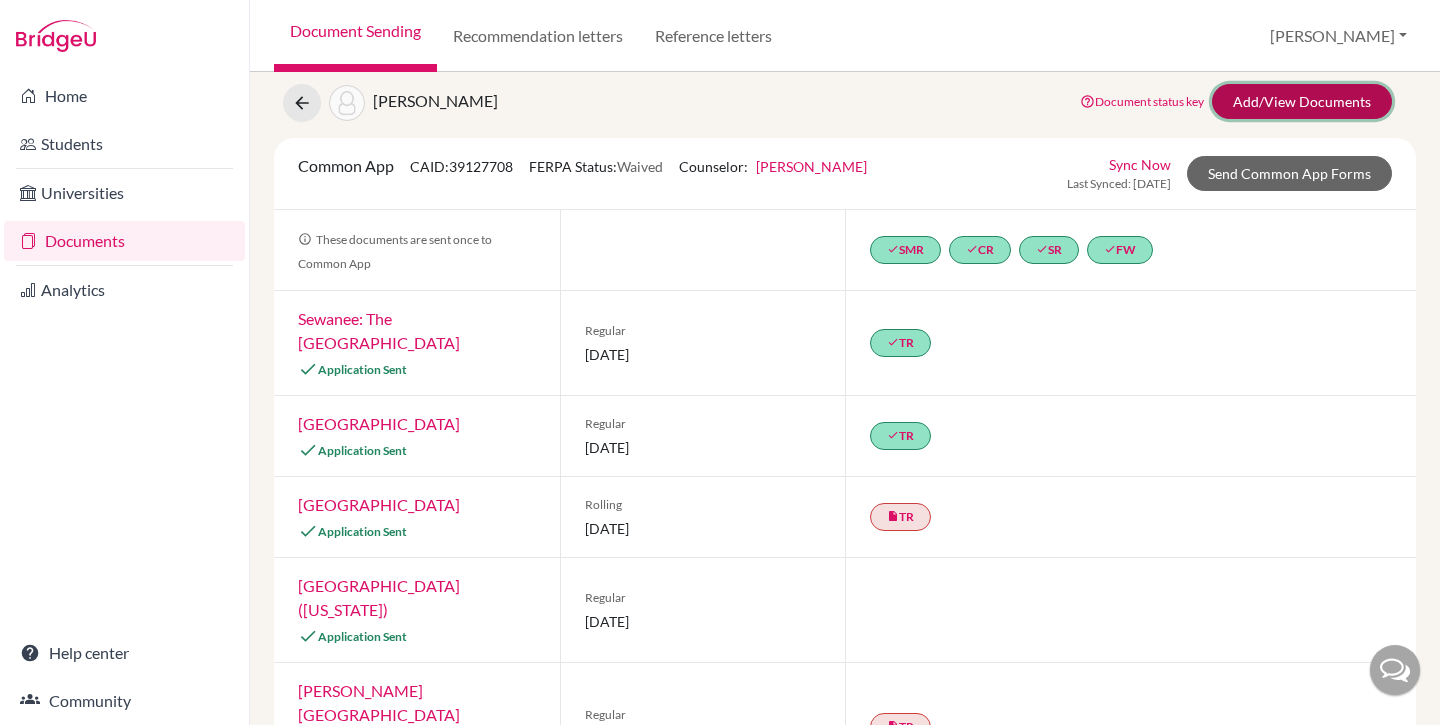 click on "Add/View Documents" at bounding box center [1302, 101] 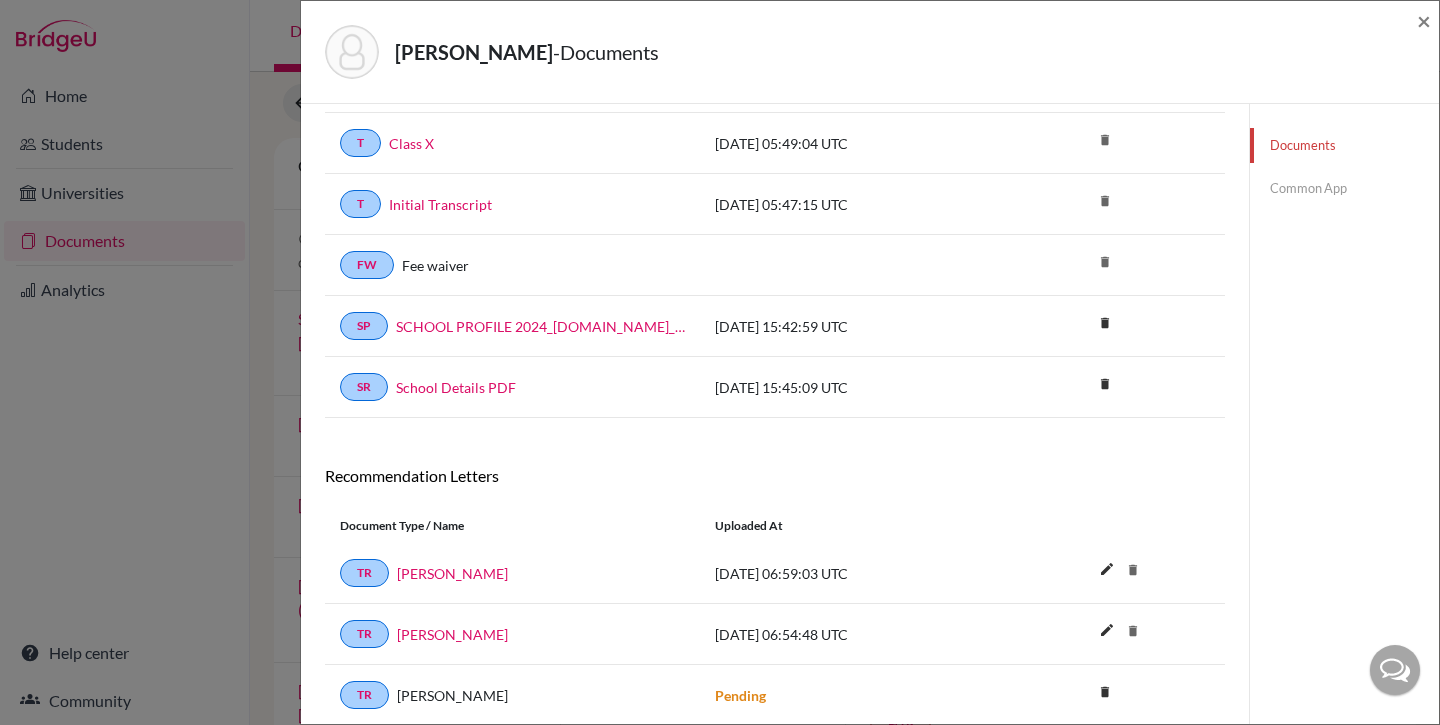 scroll, scrollTop: 724, scrollLeft: 0, axis: vertical 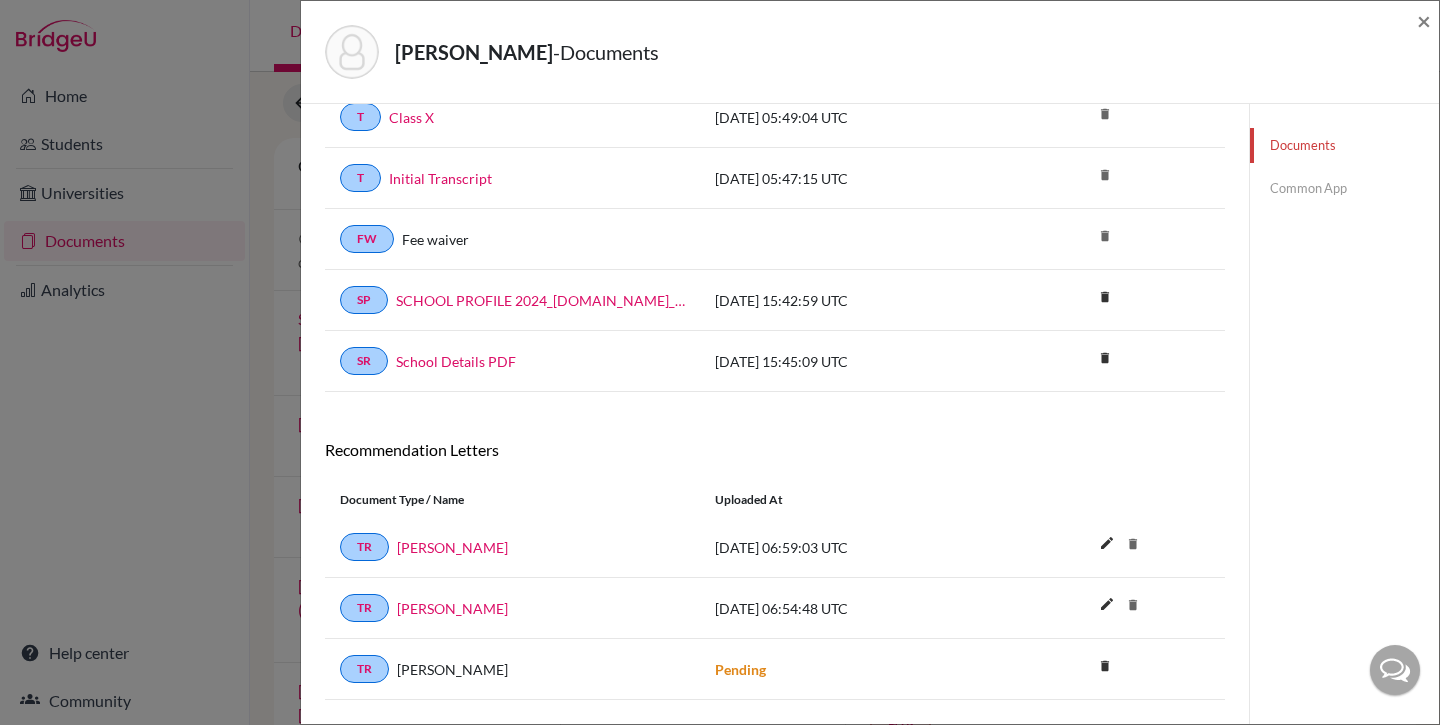 click on "Paudel, Aditya  -  Documents × Documents note_add  Add Document Document type Change explanation for Common App reports Counselor recommendation International official results School profile School report Teacher recommendation Transcript Transcript Courses Other Document name File - PDFs only Choose file publish  Upload Cancel Document Type / Name Uploaded at SMR School midyear report delete T Midyears 2025-01-30 02:51:36 UTC delete EDA2 Early decision agreement 2 delete EDA Early decision agreement delete T AS Level 2024-11-14 06:35:09 UTC delete T AS Level 2024-11-14 06:33:01 UTC delete Delete this document? Cancel Delete CR Counsellor Recommendation 2024-11-14 06:07:33 UTC delete SR School report delete CR Counsellor Recommendation 2024-11-14 05:50:30 UTC delete Delete this document? Cancel Delete T Class IX 2024-11-14 05:49:51 UTC delete T Class X 2024-11-14 05:49:04 UTC delete T Initial Transcript 2024-11-14 05:47:15 UTC delete FW Fee waiver delete SP SCHOOL PROFILE  2024_compressed.school_wide delete" 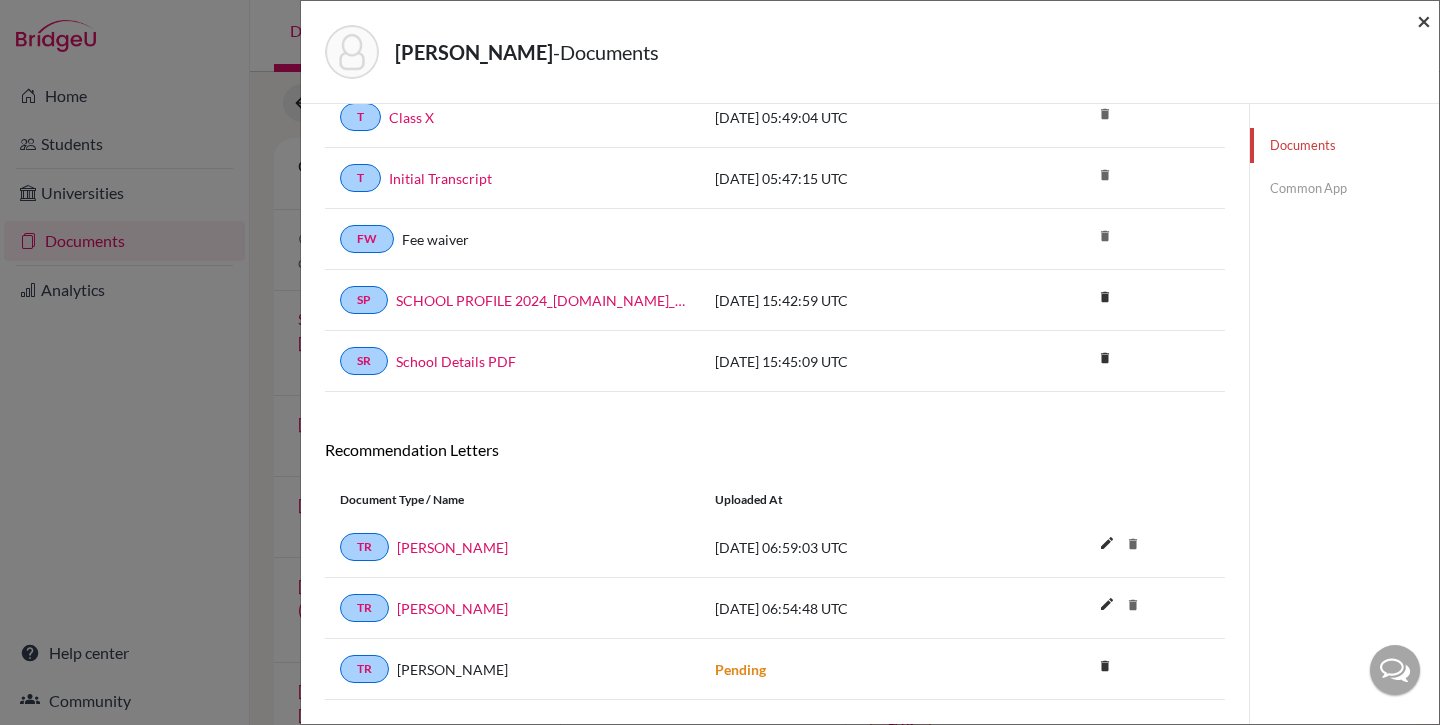 click on "×" at bounding box center [1424, 20] 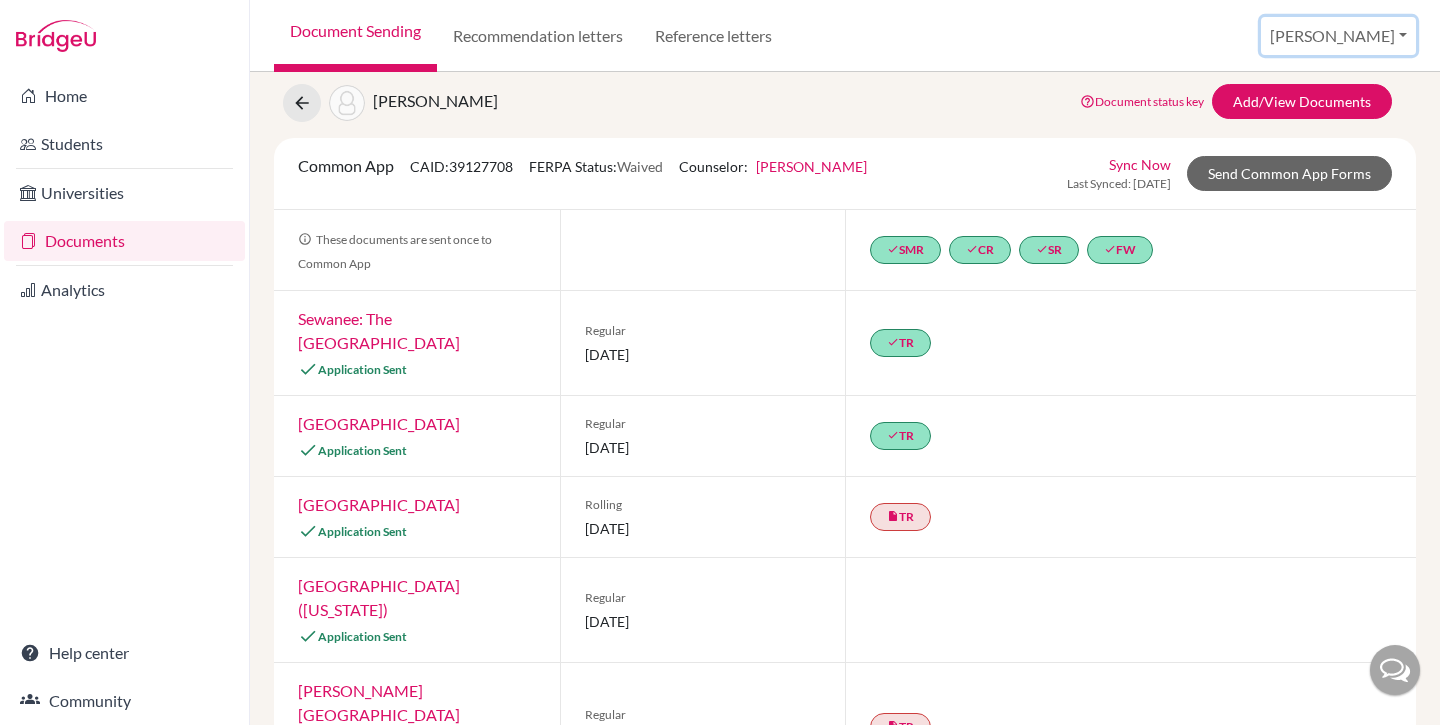 click on "[PERSON_NAME]" at bounding box center (1338, 36) 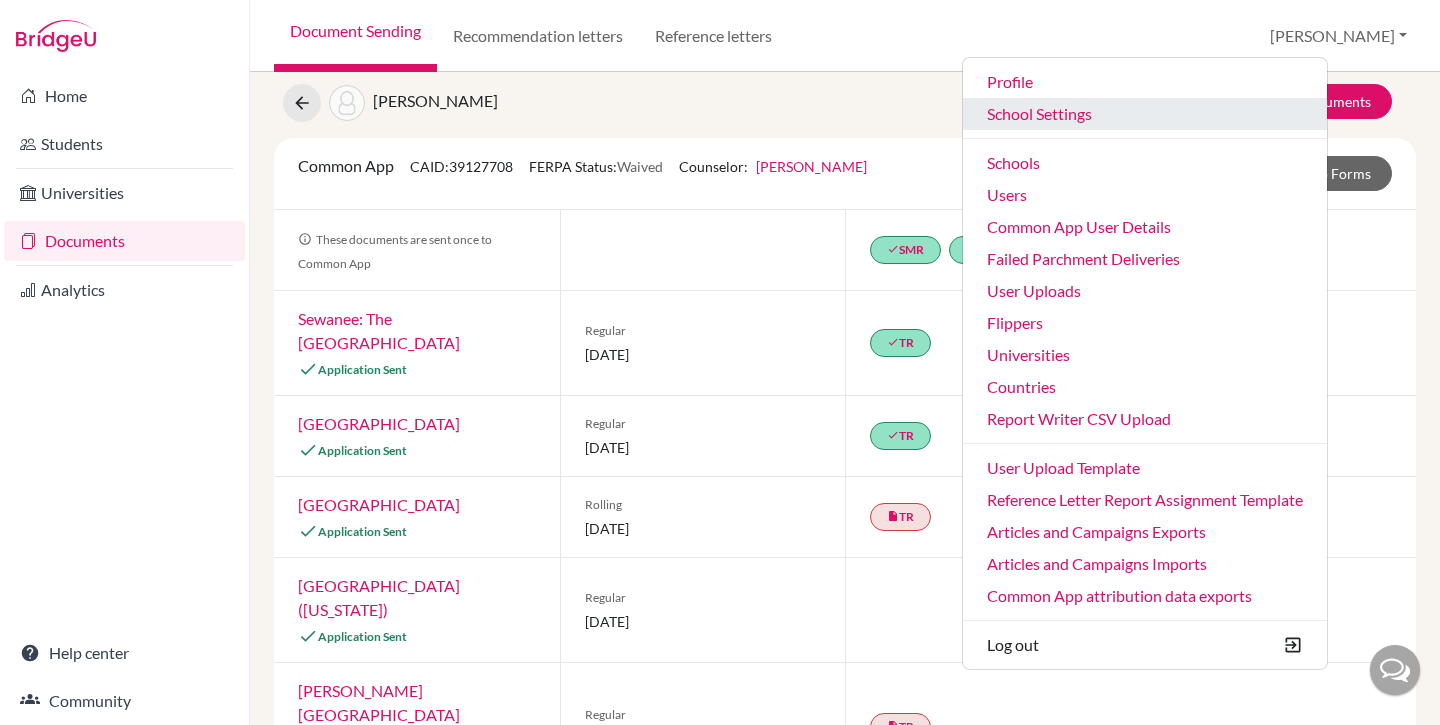 click on "School Settings" at bounding box center [1145, 114] 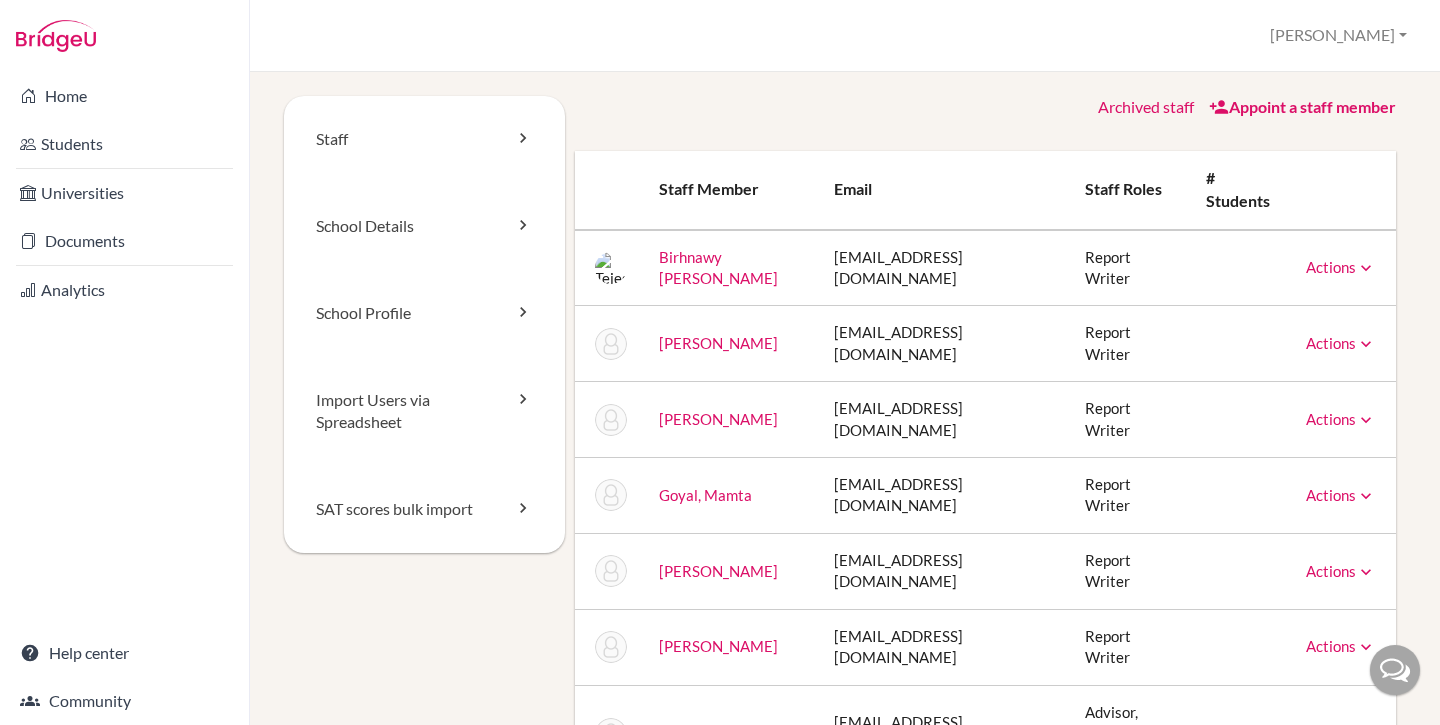 scroll, scrollTop: 0, scrollLeft: 0, axis: both 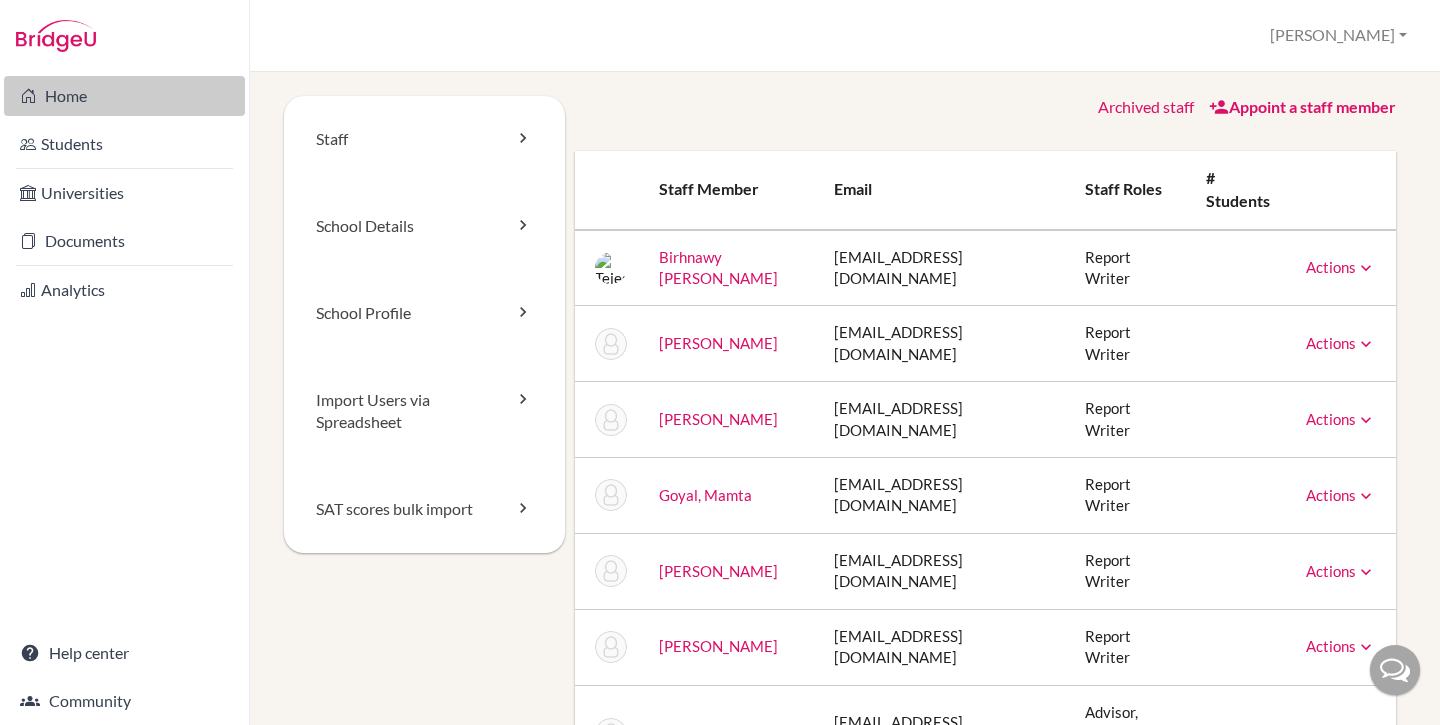 click on "Home" at bounding box center (124, 96) 